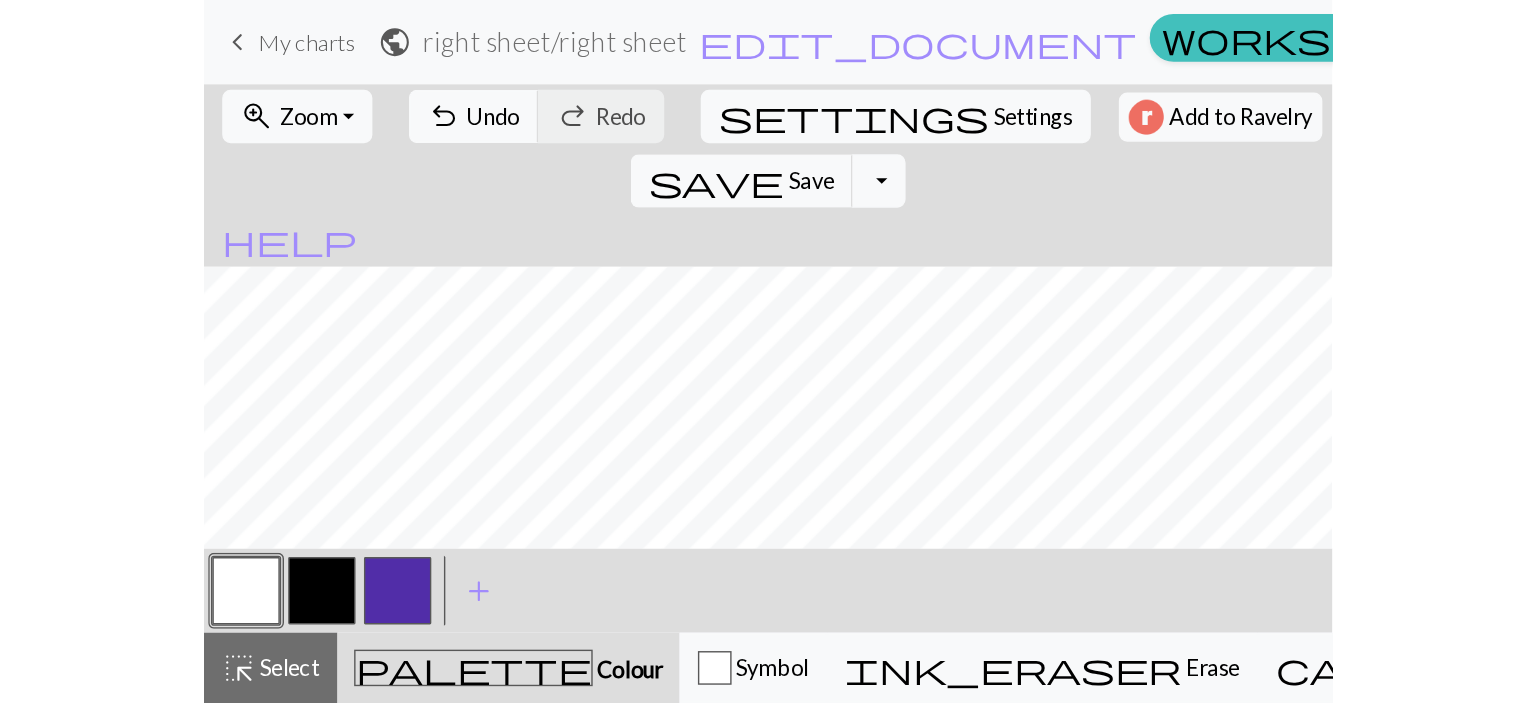 scroll, scrollTop: 0, scrollLeft: 0, axis: both 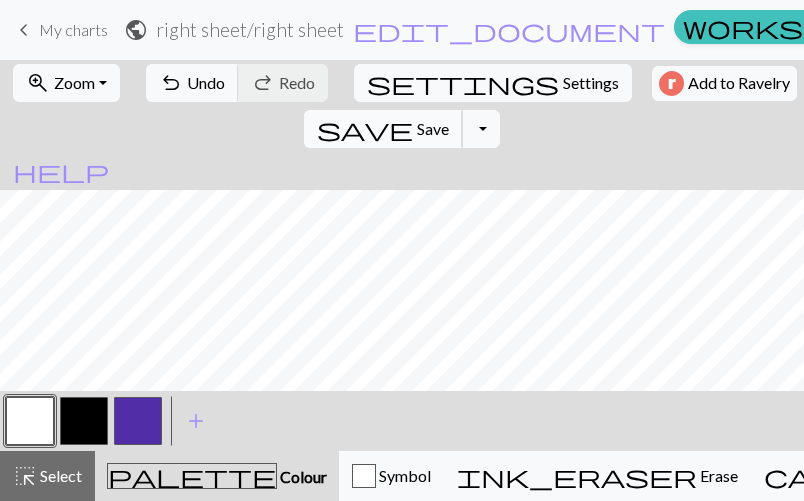 click on "Save" at bounding box center (433, 128) 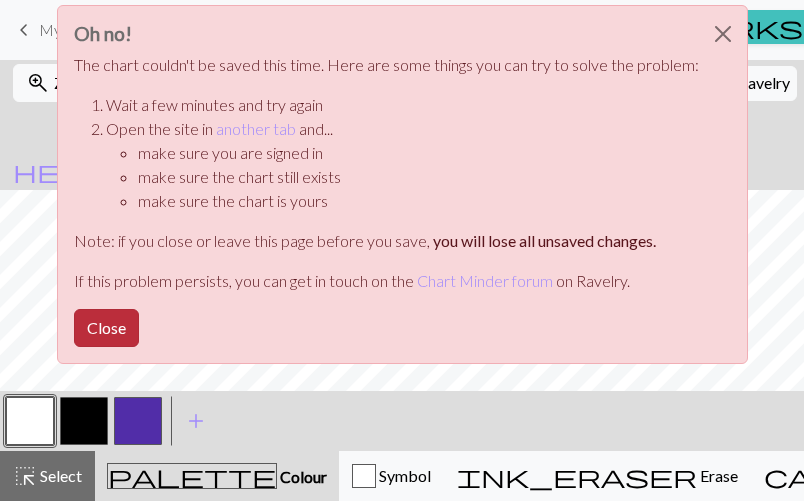 click on "Close" at bounding box center [106, 328] 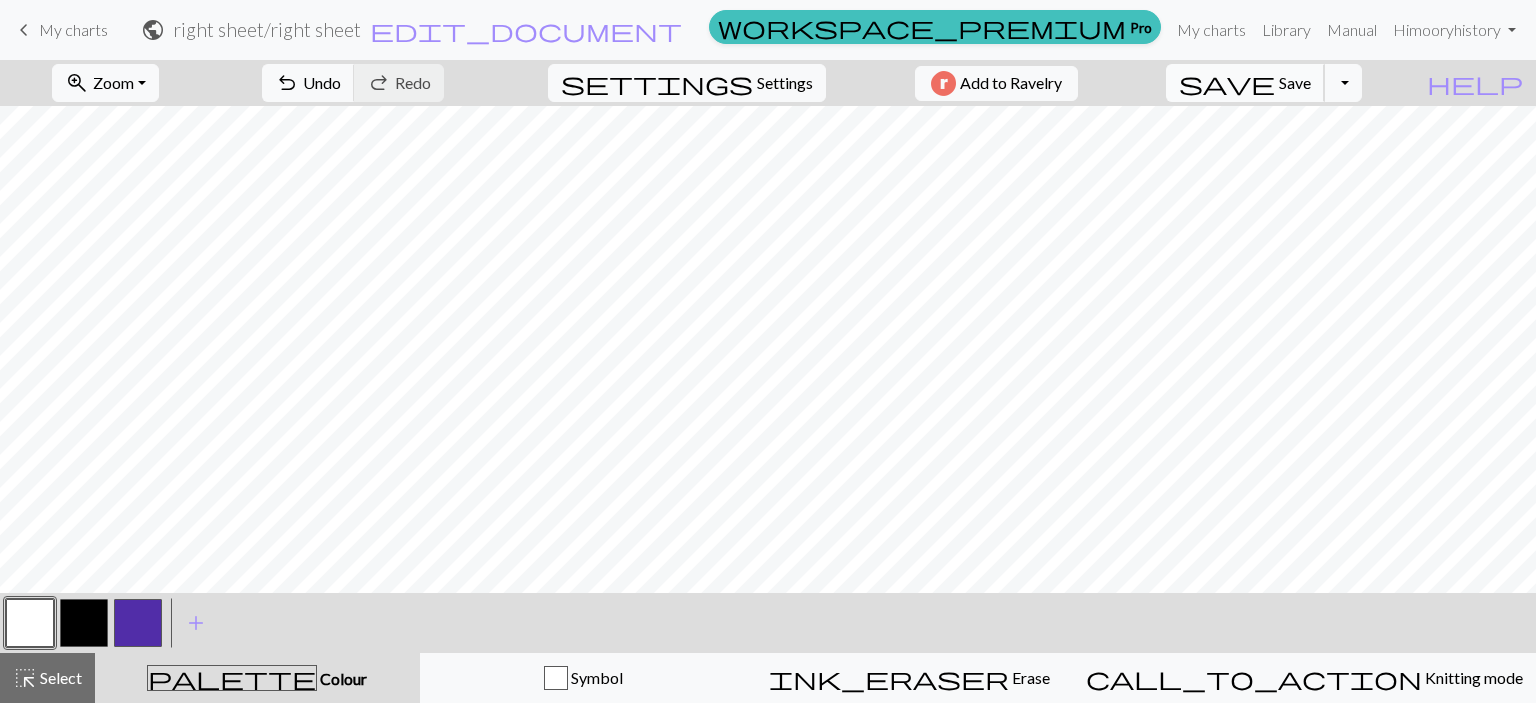 click on "save Save Save" at bounding box center [1245, 83] 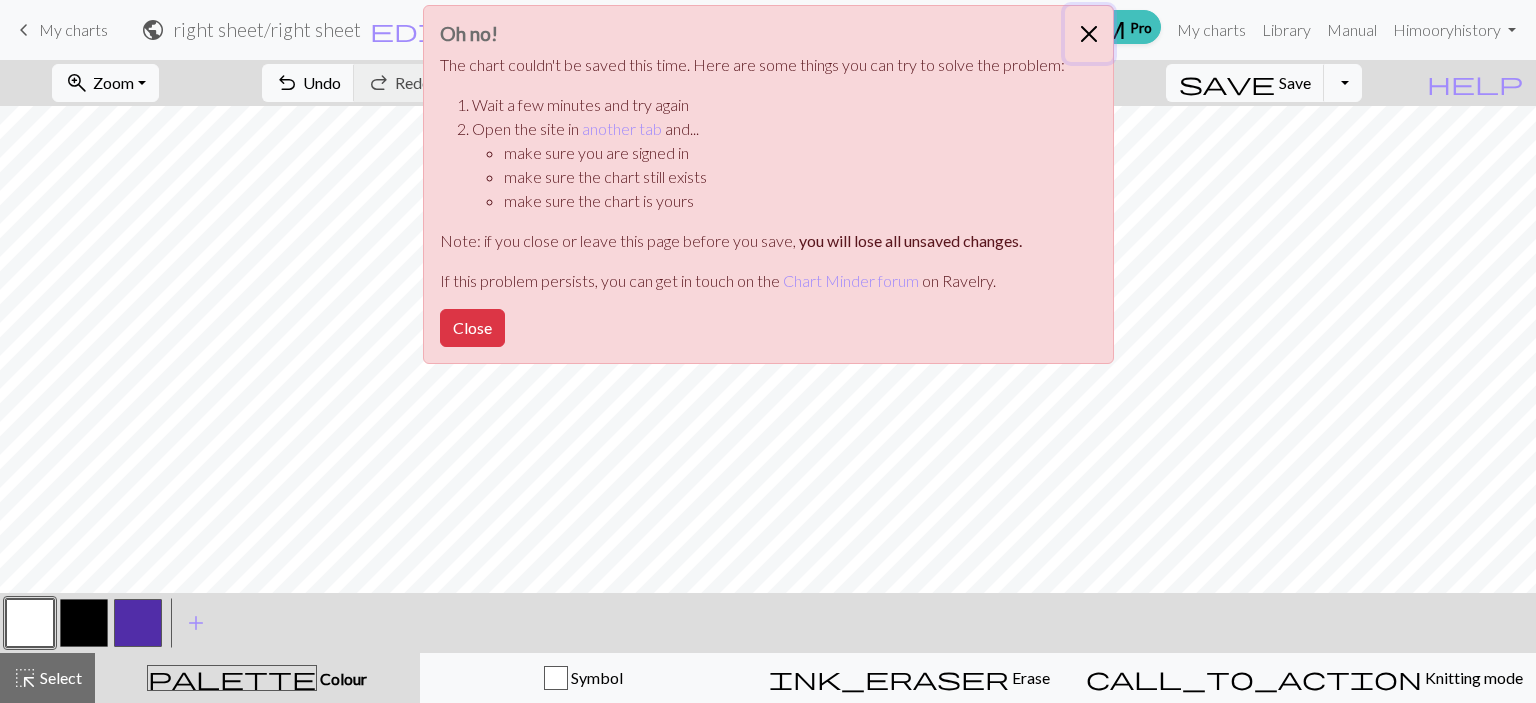 click at bounding box center [1089, 34] 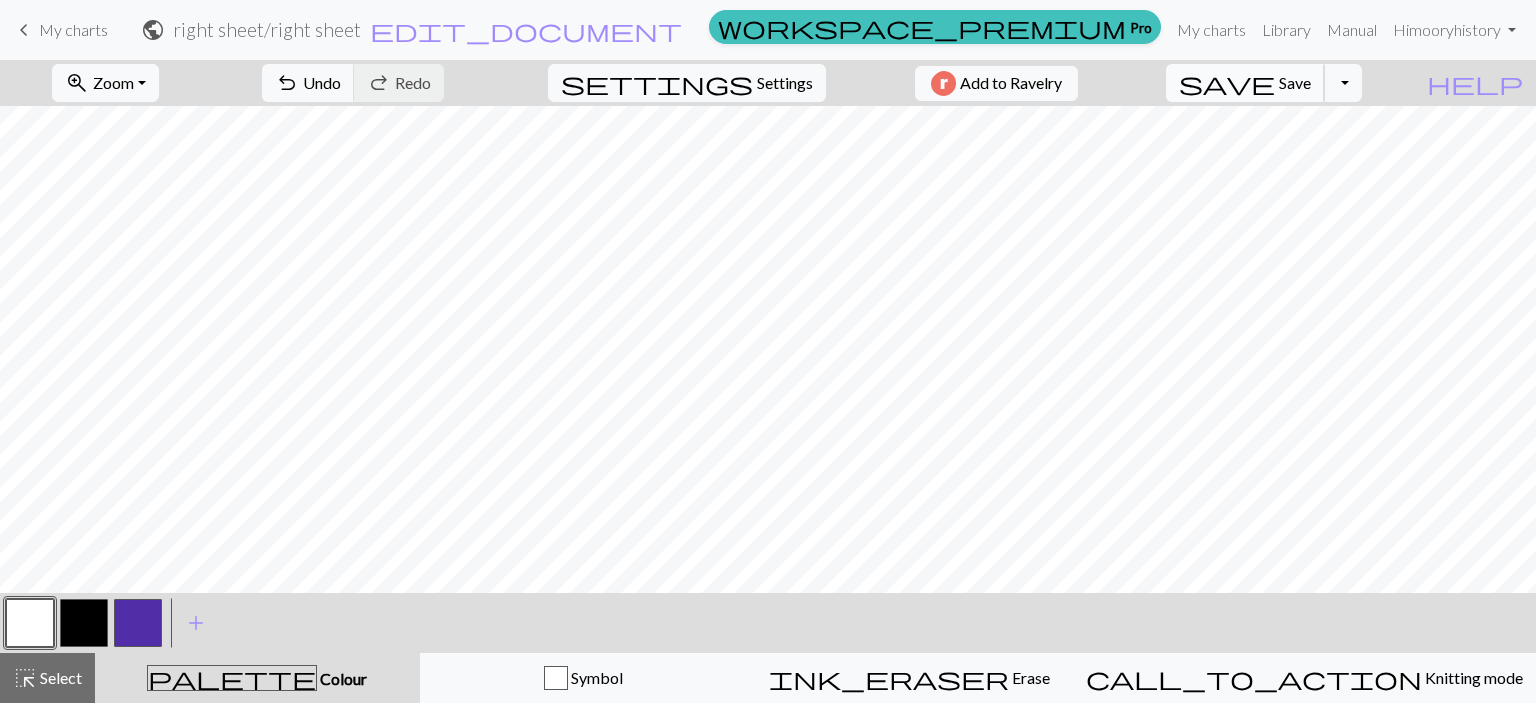 click on "save" at bounding box center (1227, 83) 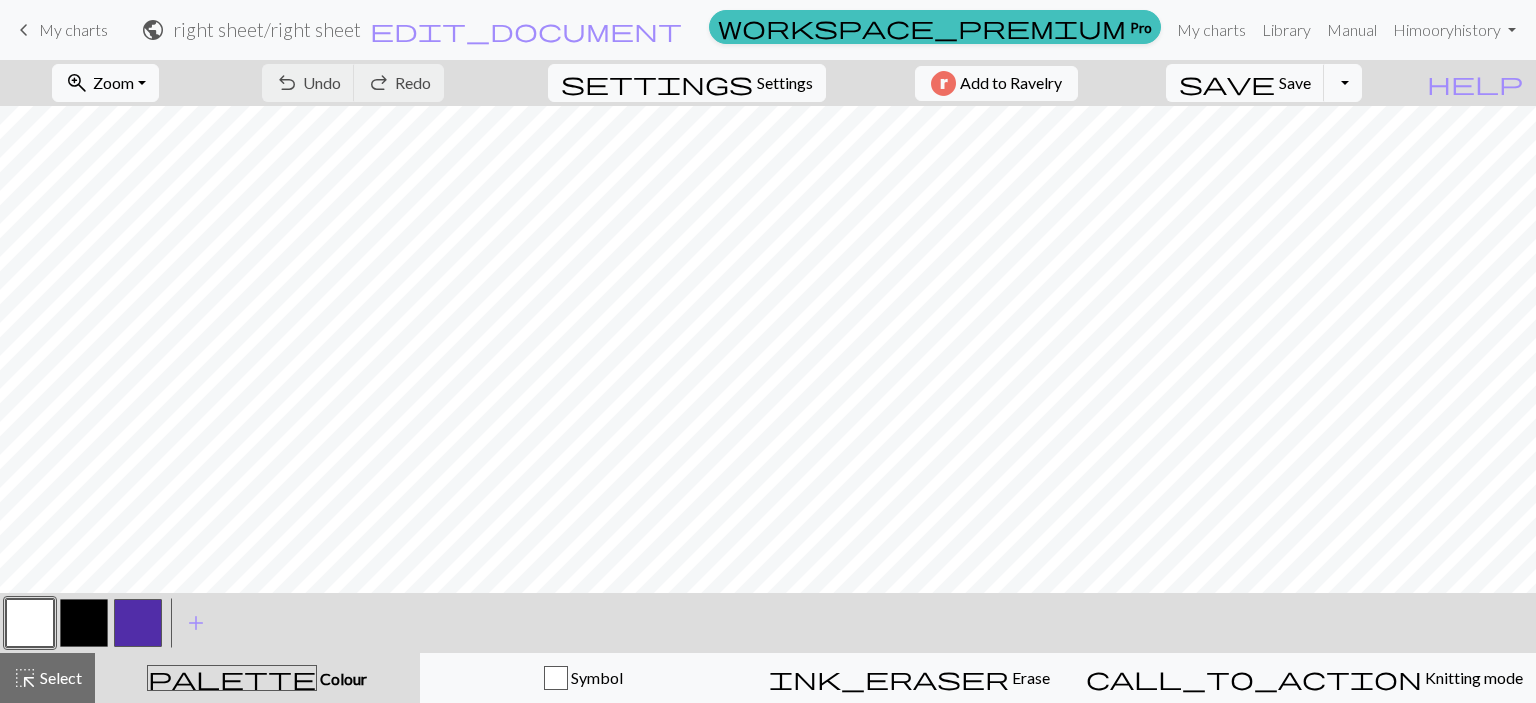 click on "My charts" at bounding box center (73, 29) 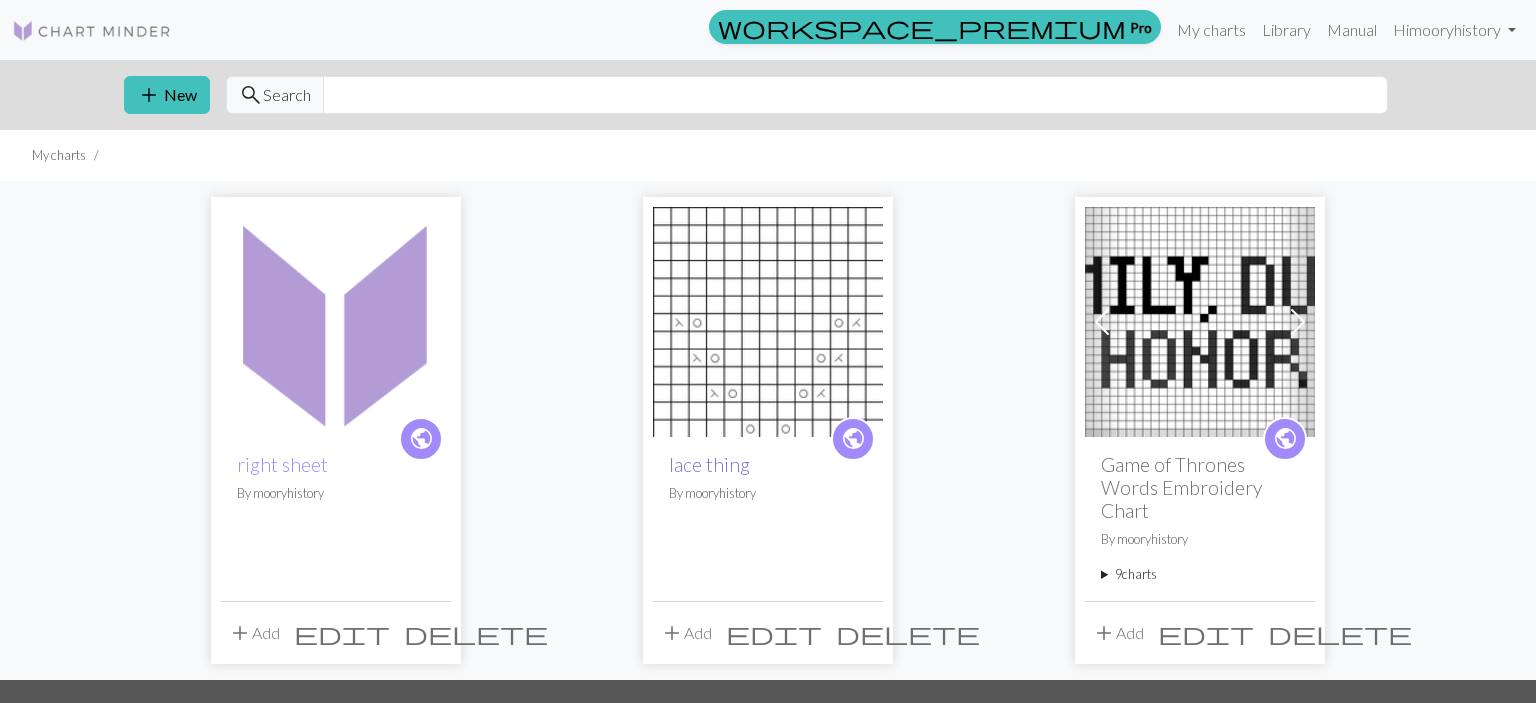 scroll, scrollTop: 286, scrollLeft: 0, axis: vertical 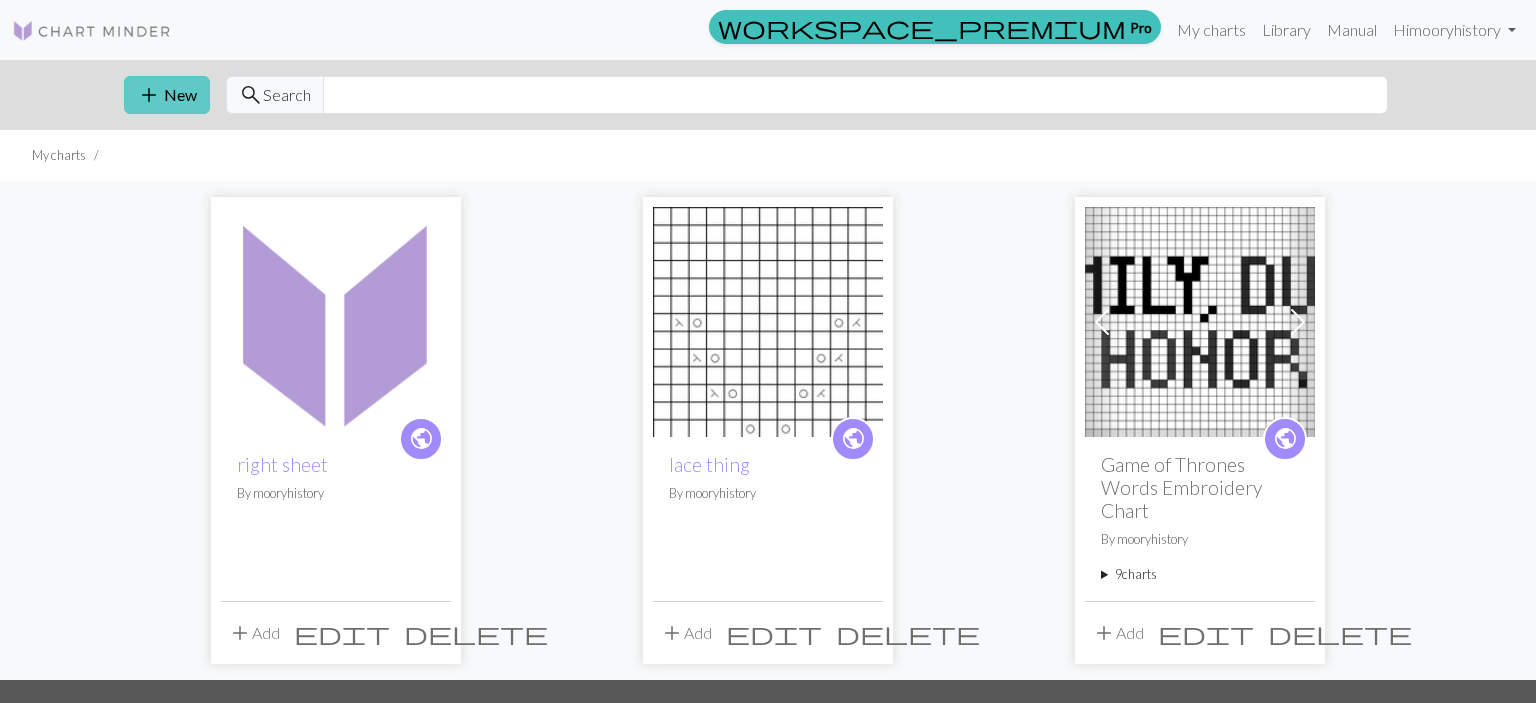 click on "add" at bounding box center (149, 95) 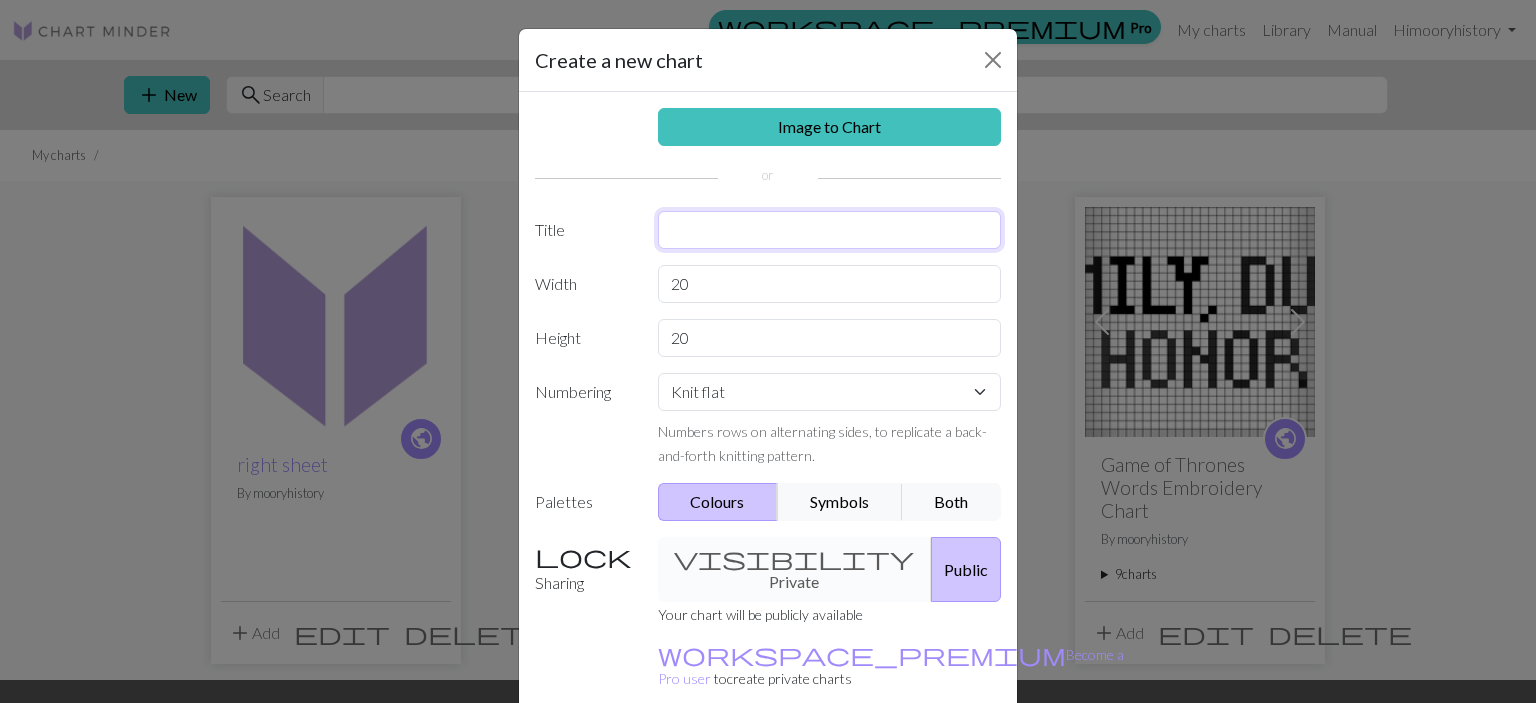 click at bounding box center (830, 230) 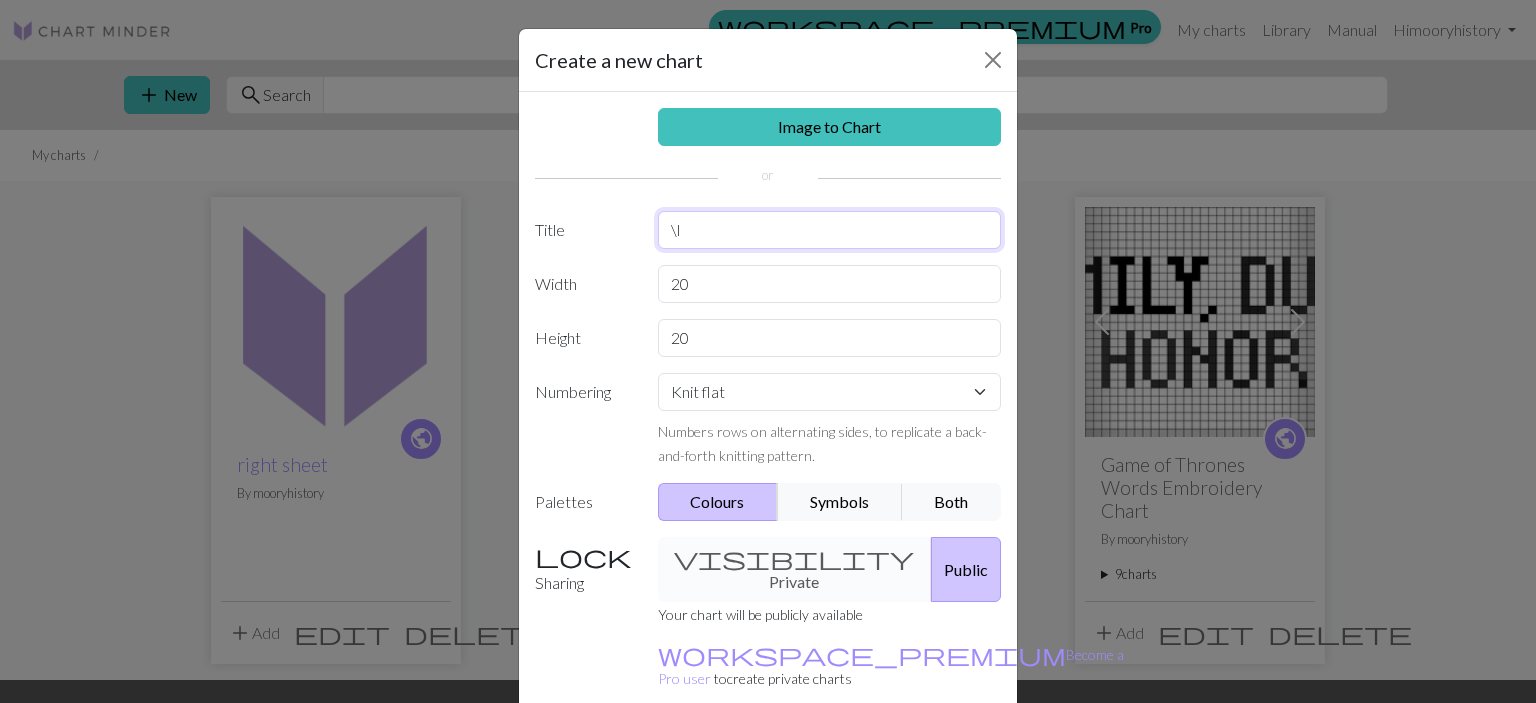 type on "\" 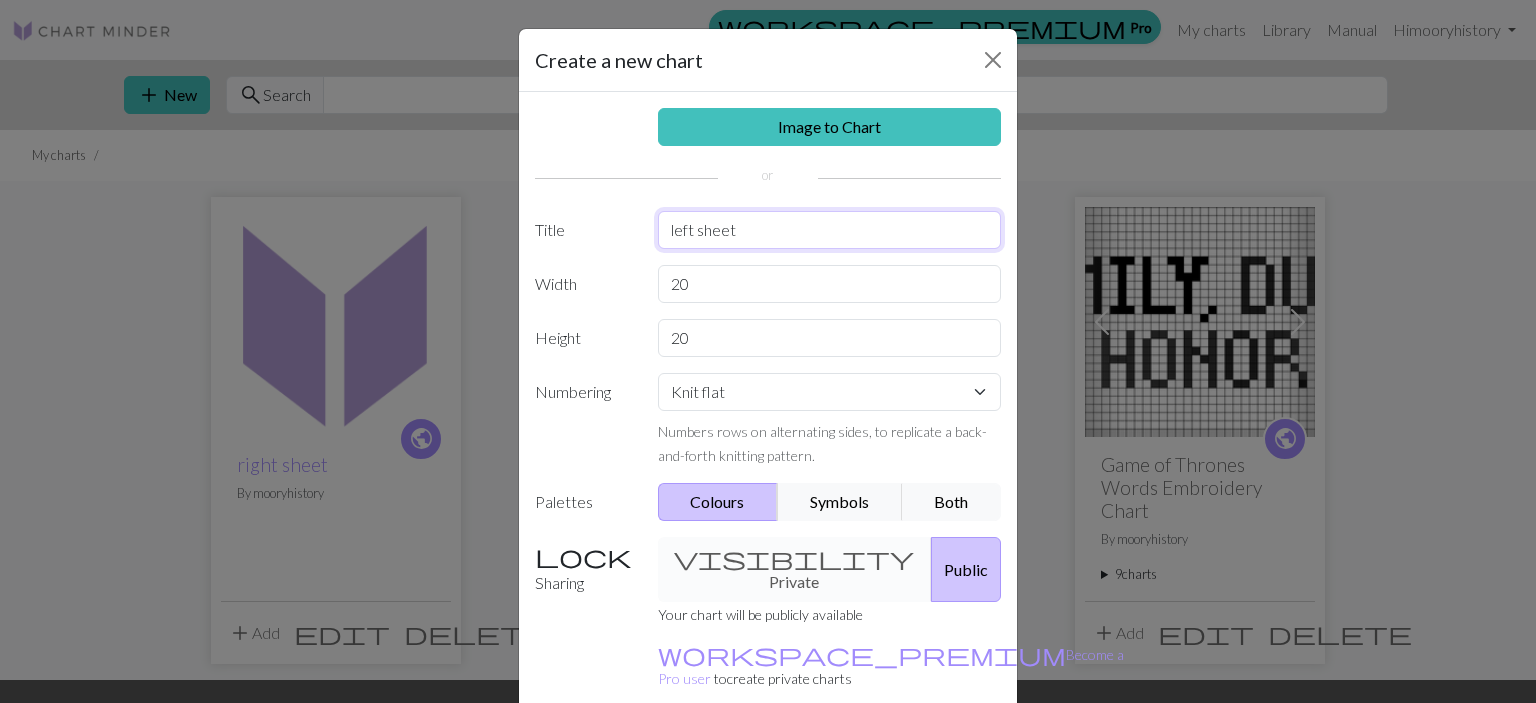 type on "left sheet" 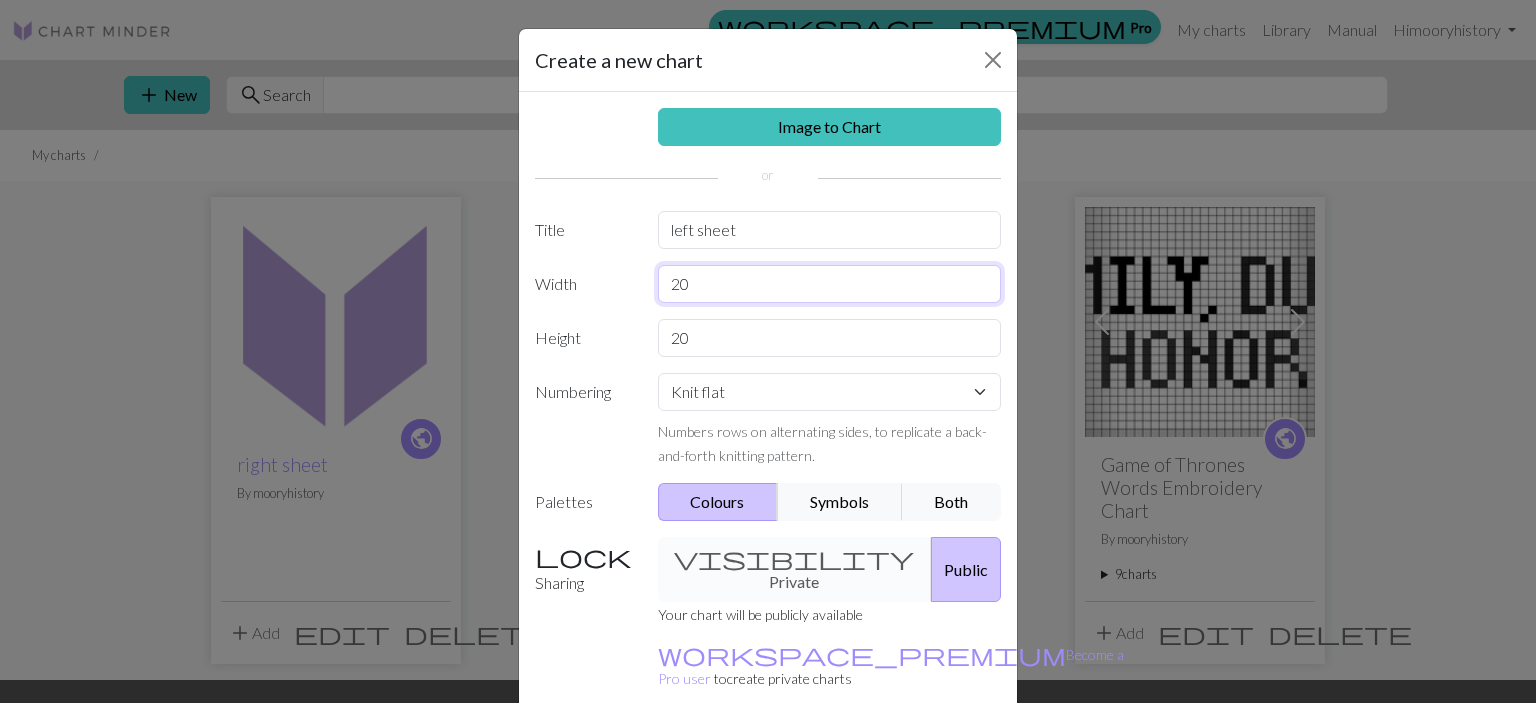 click on "20" at bounding box center [830, 284] 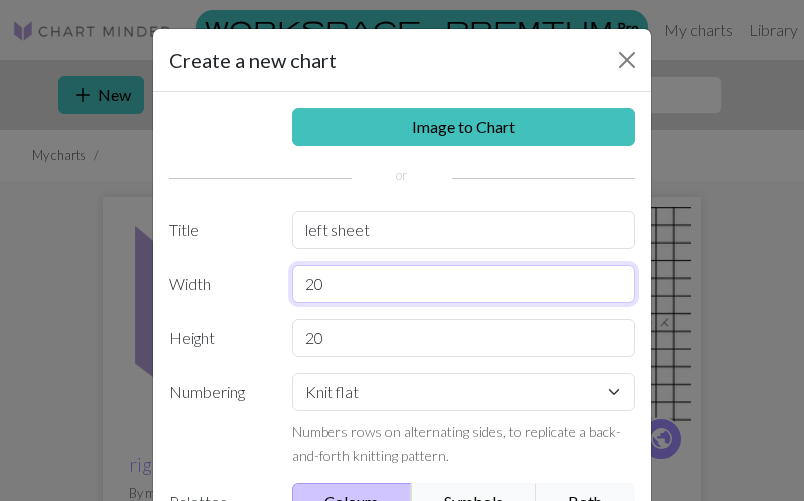 type on "2" 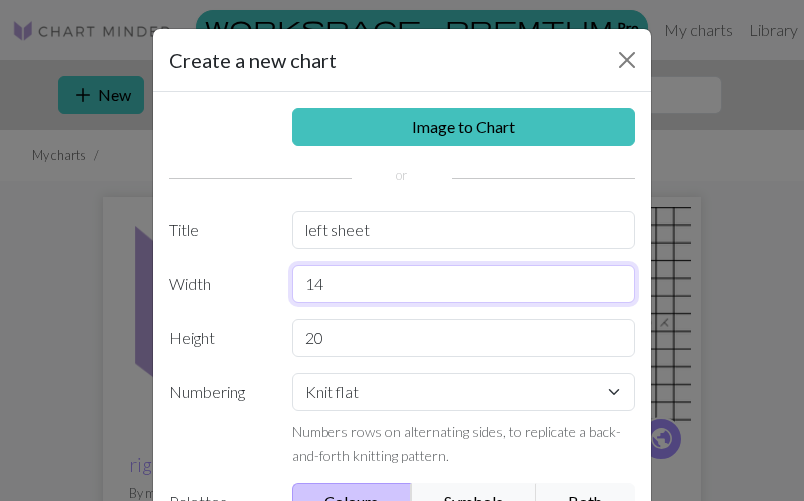 type on "14" 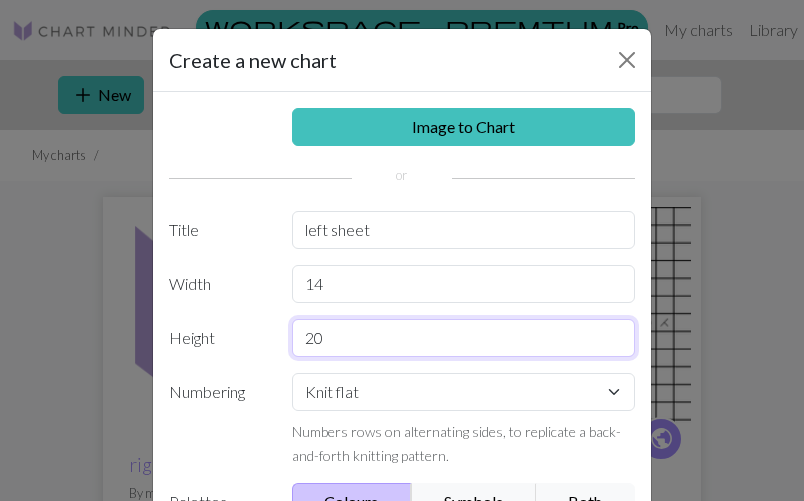 click on "20" at bounding box center (464, 338) 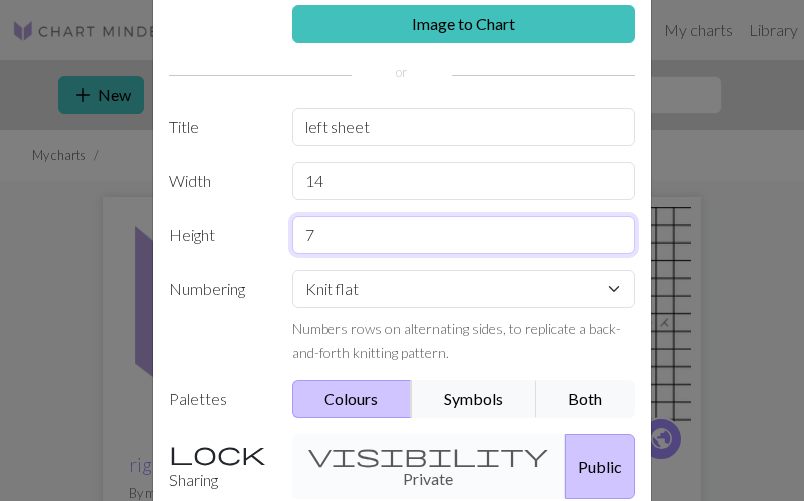 scroll, scrollTop: 107, scrollLeft: 0, axis: vertical 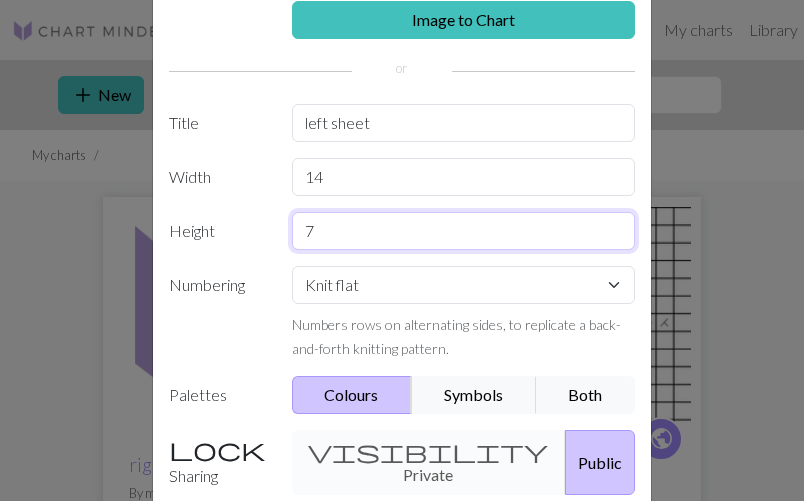 type on "7" 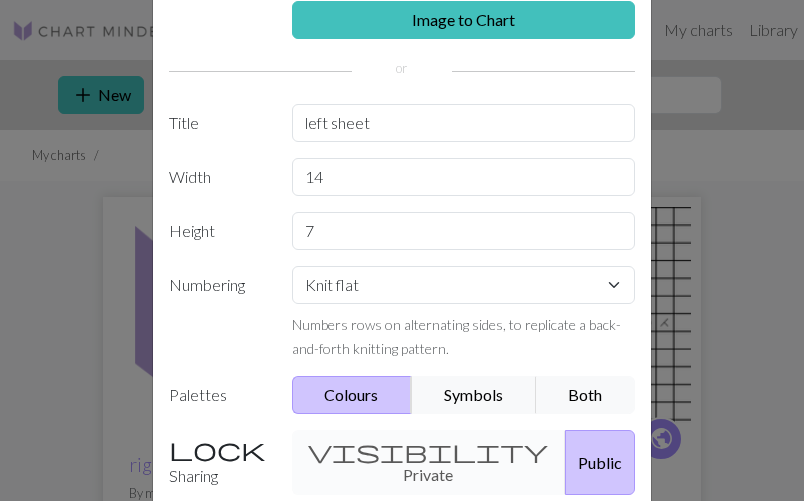 click on "Public" at bounding box center [600, 462] 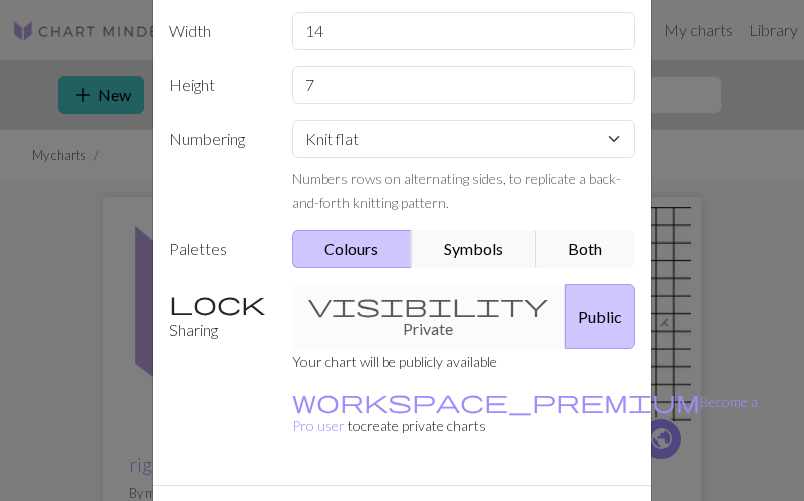 scroll, scrollTop: 0, scrollLeft: 0, axis: both 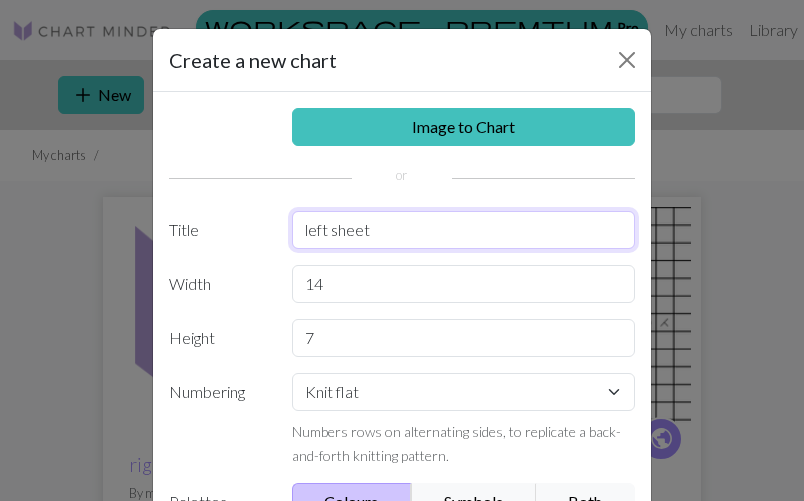 click on "left sheet" at bounding box center (464, 230) 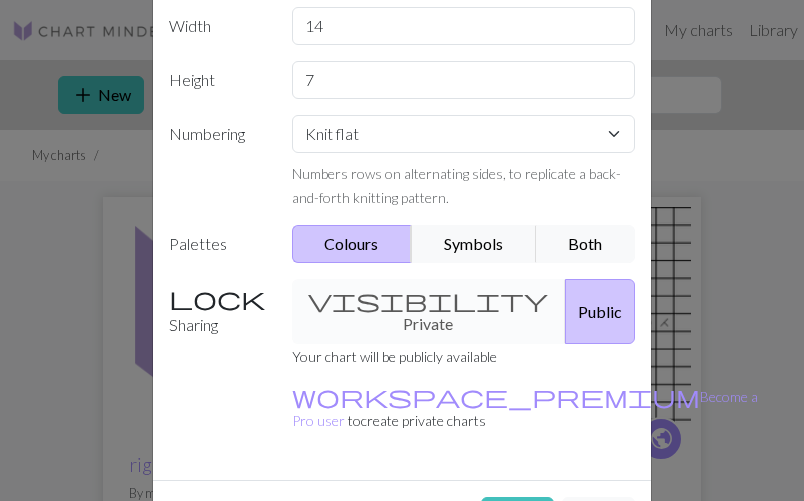 scroll, scrollTop: 259, scrollLeft: 0, axis: vertical 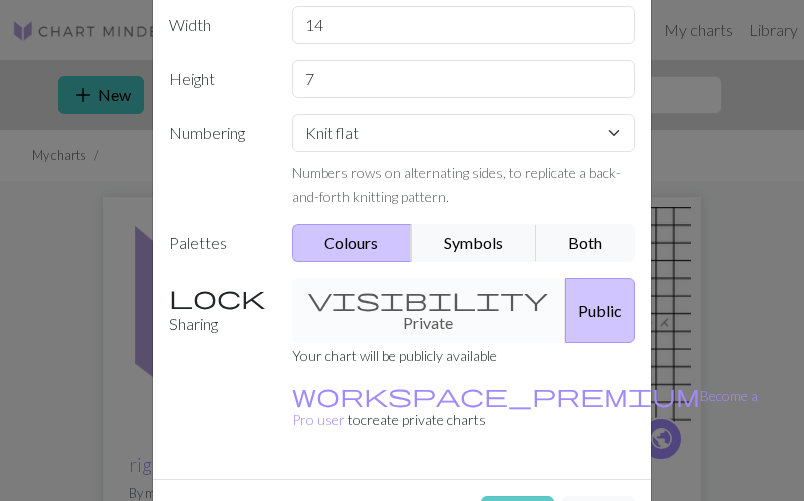 type on "left sheep" 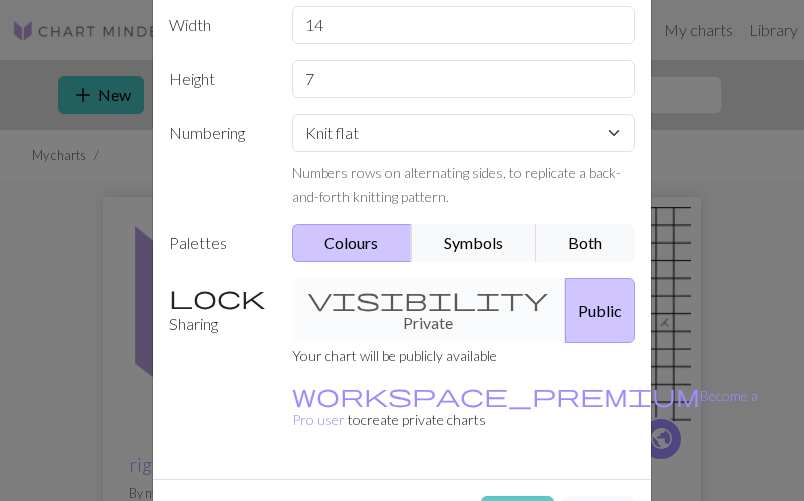 click on "Create" at bounding box center (517, 515) 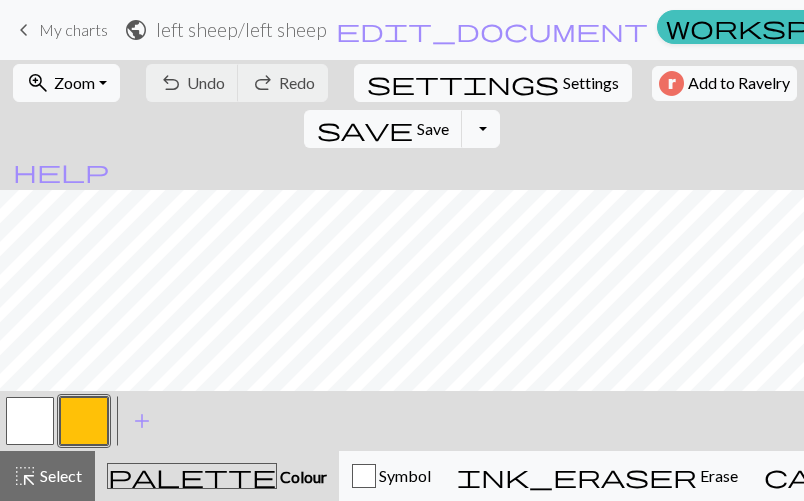 click at bounding box center [84, 421] 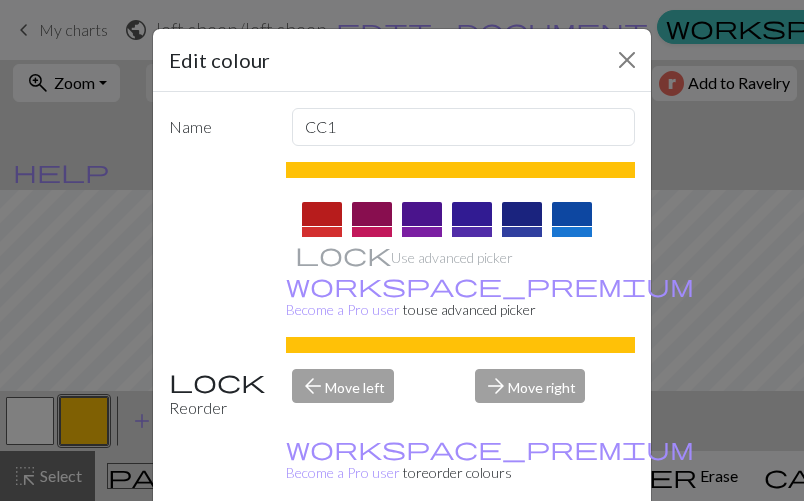 scroll, scrollTop: 48, scrollLeft: 0, axis: vertical 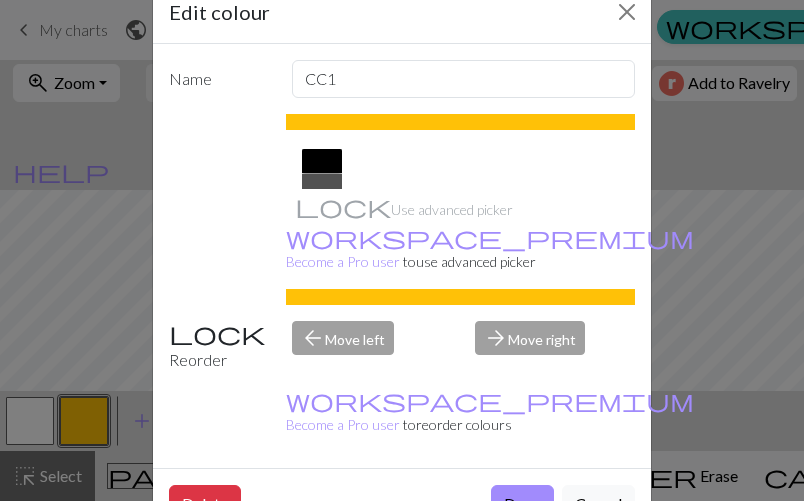 click at bounding box center [322, 161] 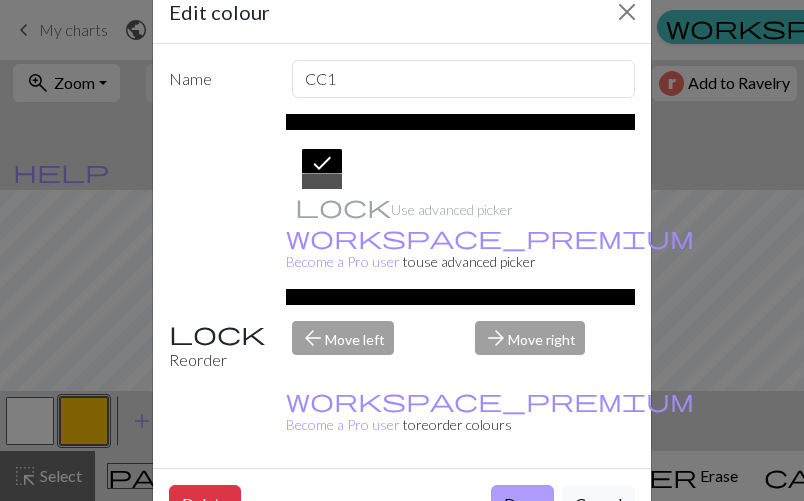 click on "Done" at bounding box center [522, 504] 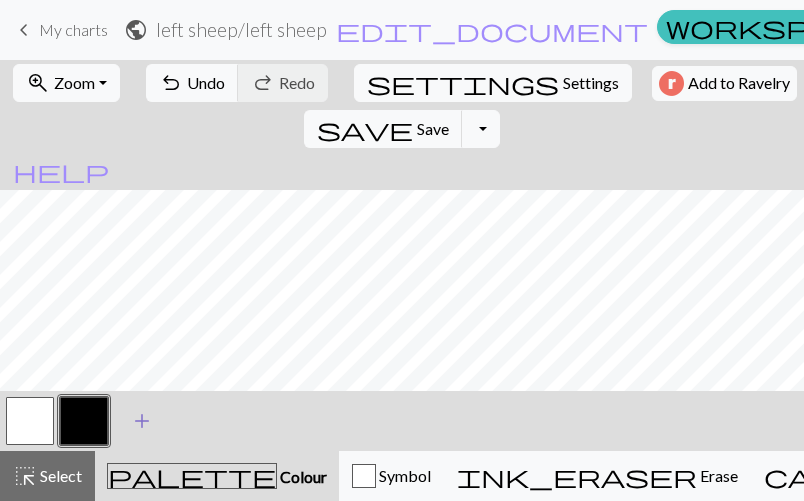 click on "add" at bounding box center [142, 421] 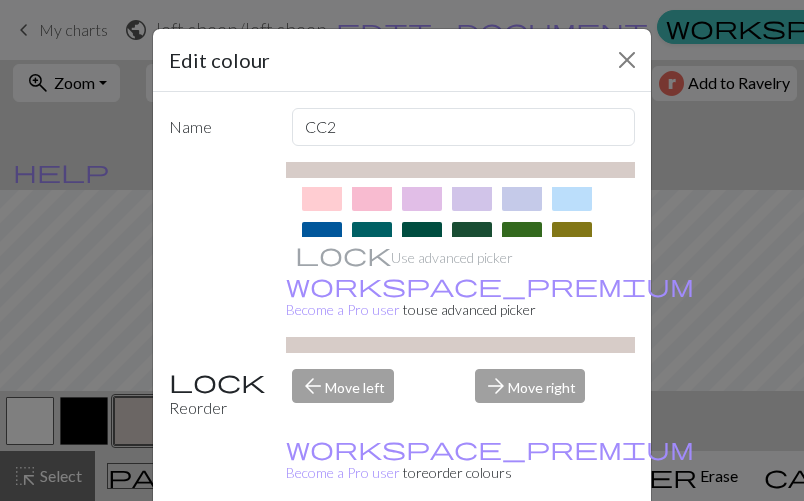 scroll, scrollTop: 148, scrollLeft: 0, axis: vertical 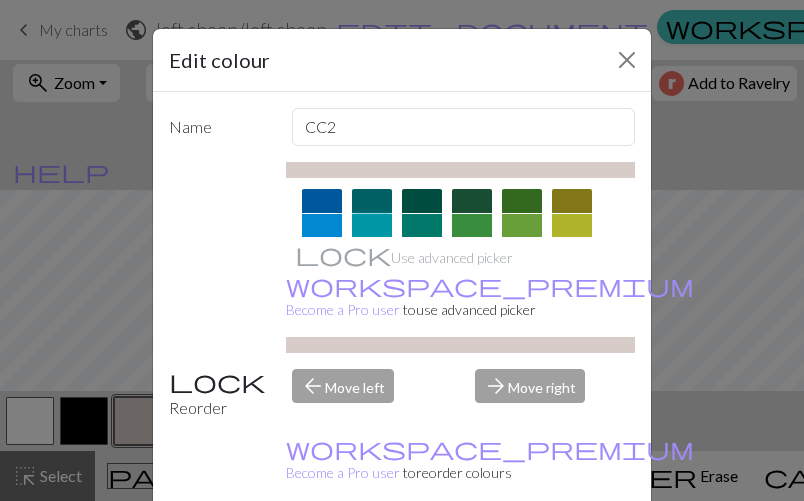 click at bounding box center [372, 226] 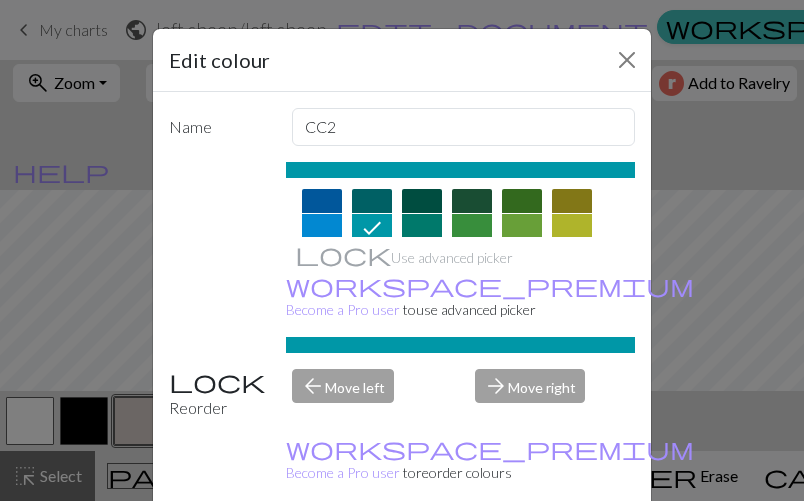 click on "Done" at bounding box center (522, 552) 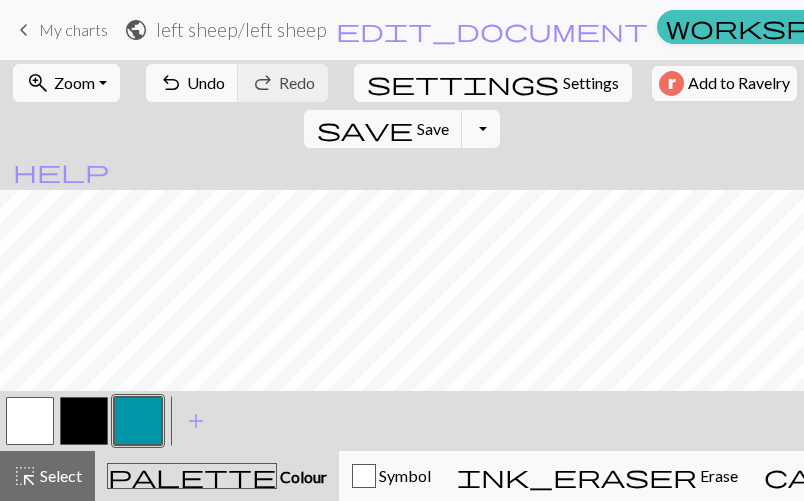 click at bounding box center [84, 421] 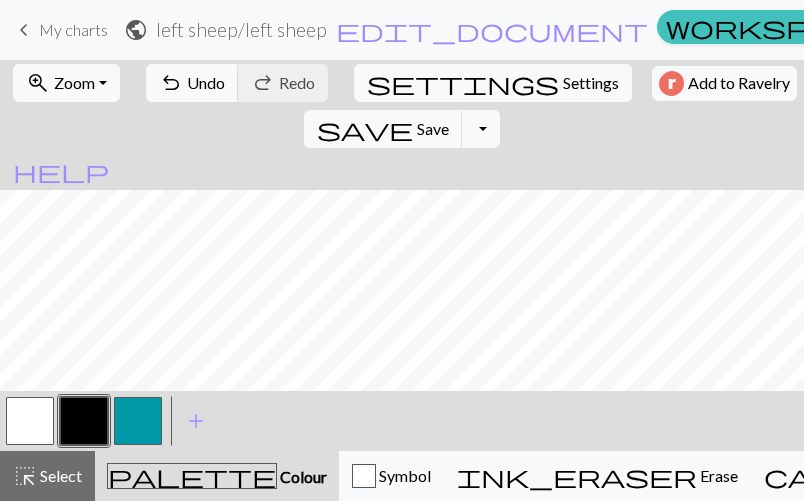 click at bounding box center [84, 421] 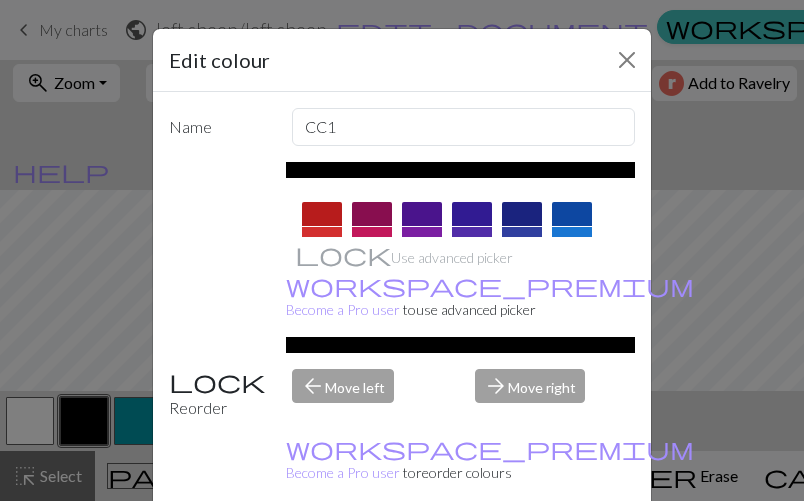 click on "Done" at bounding box center (522, 552) 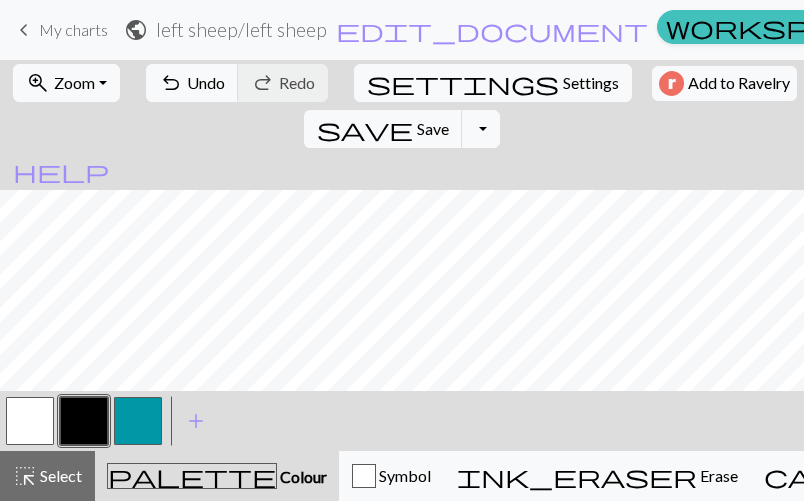 click at bounding box center [138, 421] 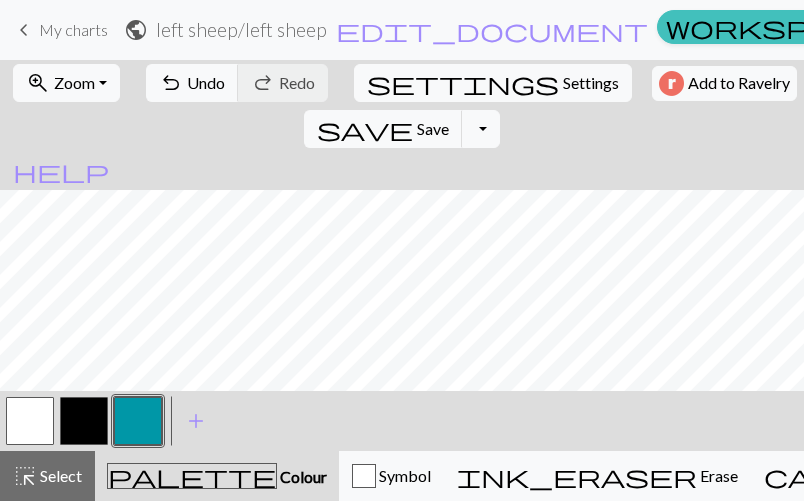 click at bounding box center [84, 421] 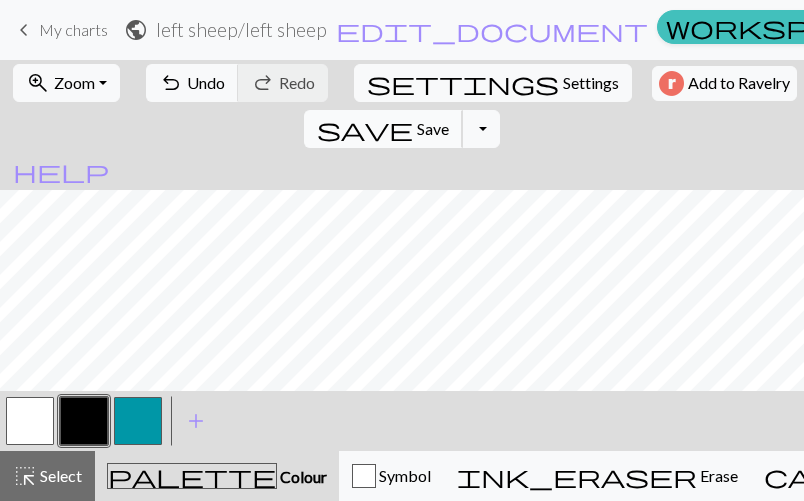 click on "save" at bounding box center [365, 129] 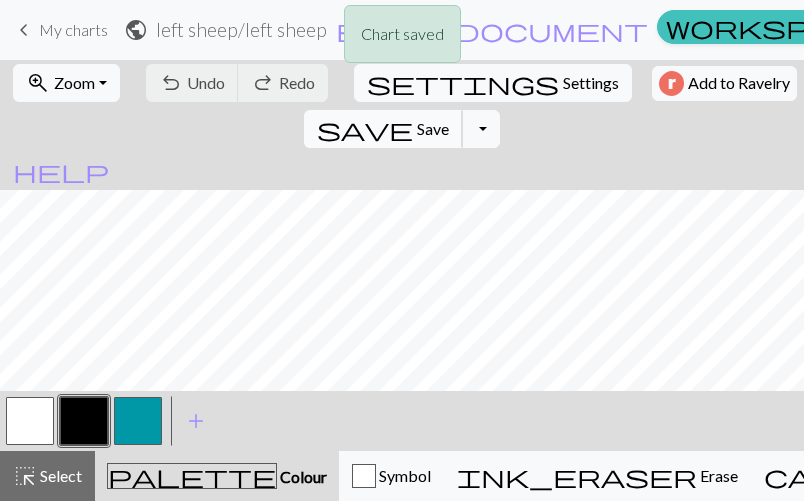 click on "save" at bounding box center [365, 129] 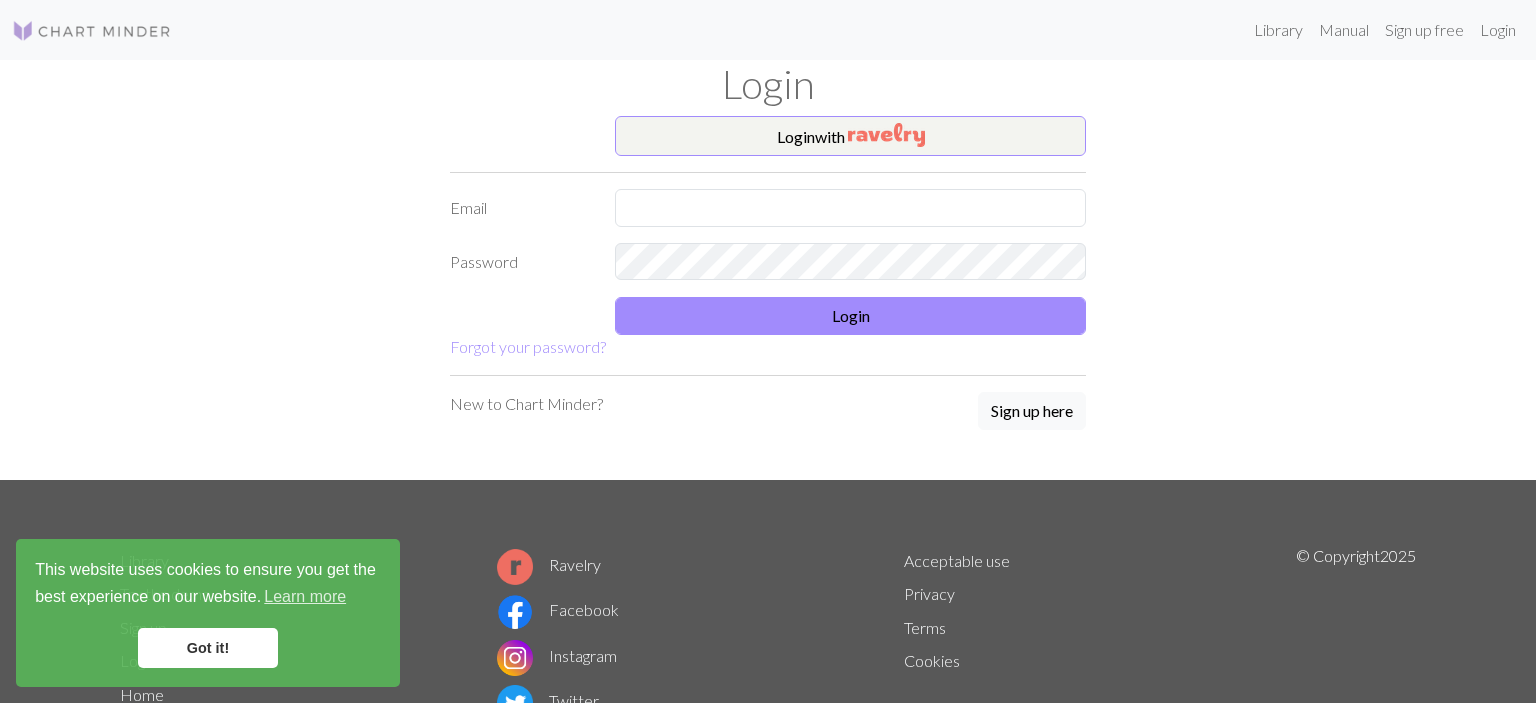 scroll, scrollTop: 0, scrollLeft: 0, axis: both 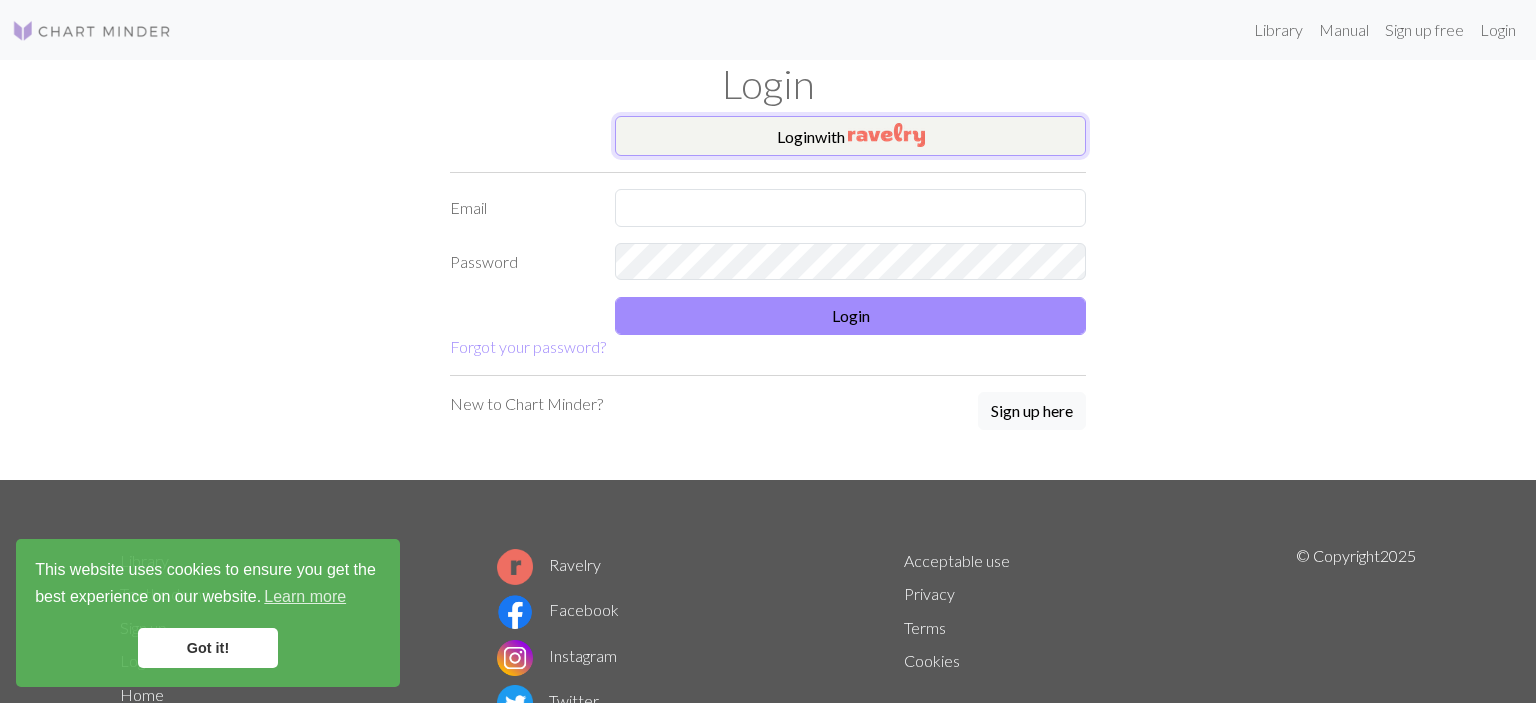 click at bounding box center (886, 135) 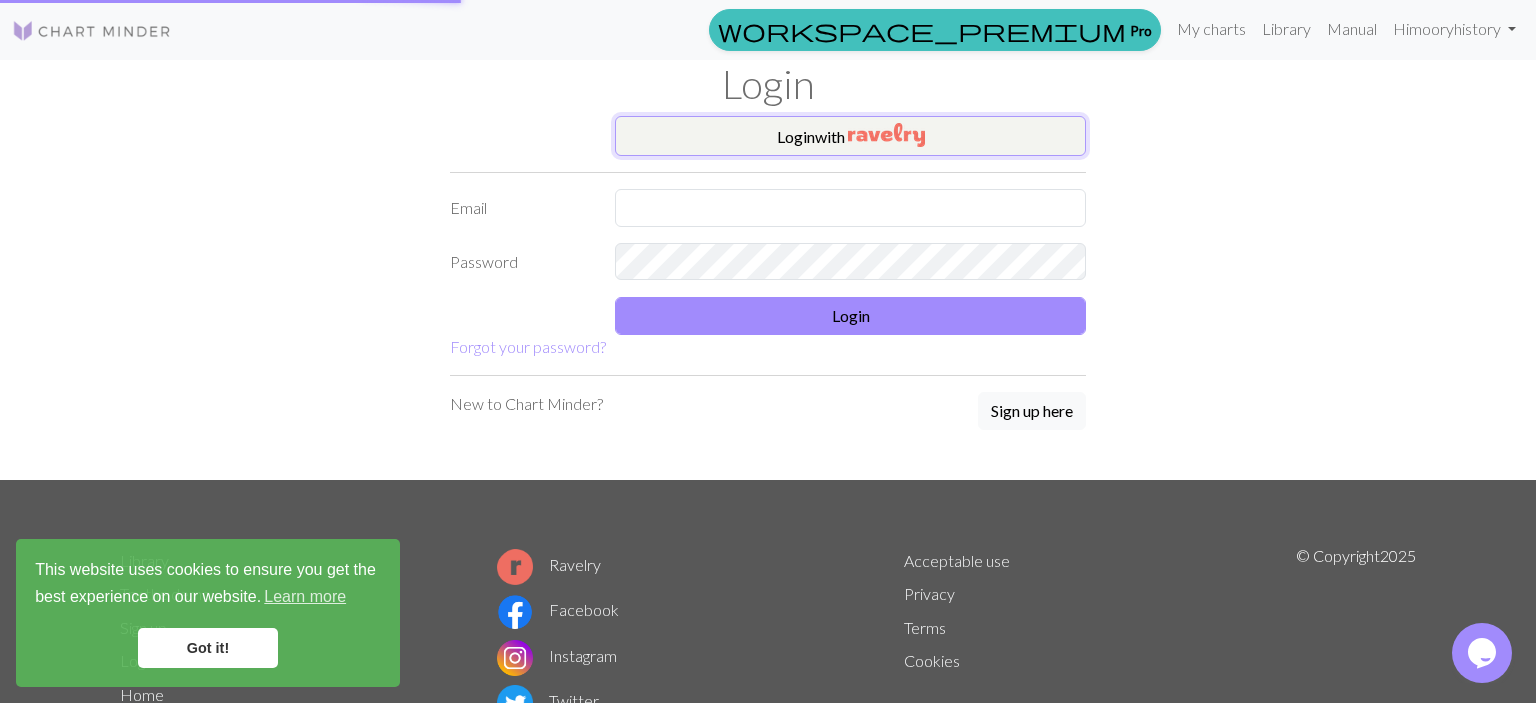 scroll, scrollTop: 0, scrollLeft: 0, axis: both 